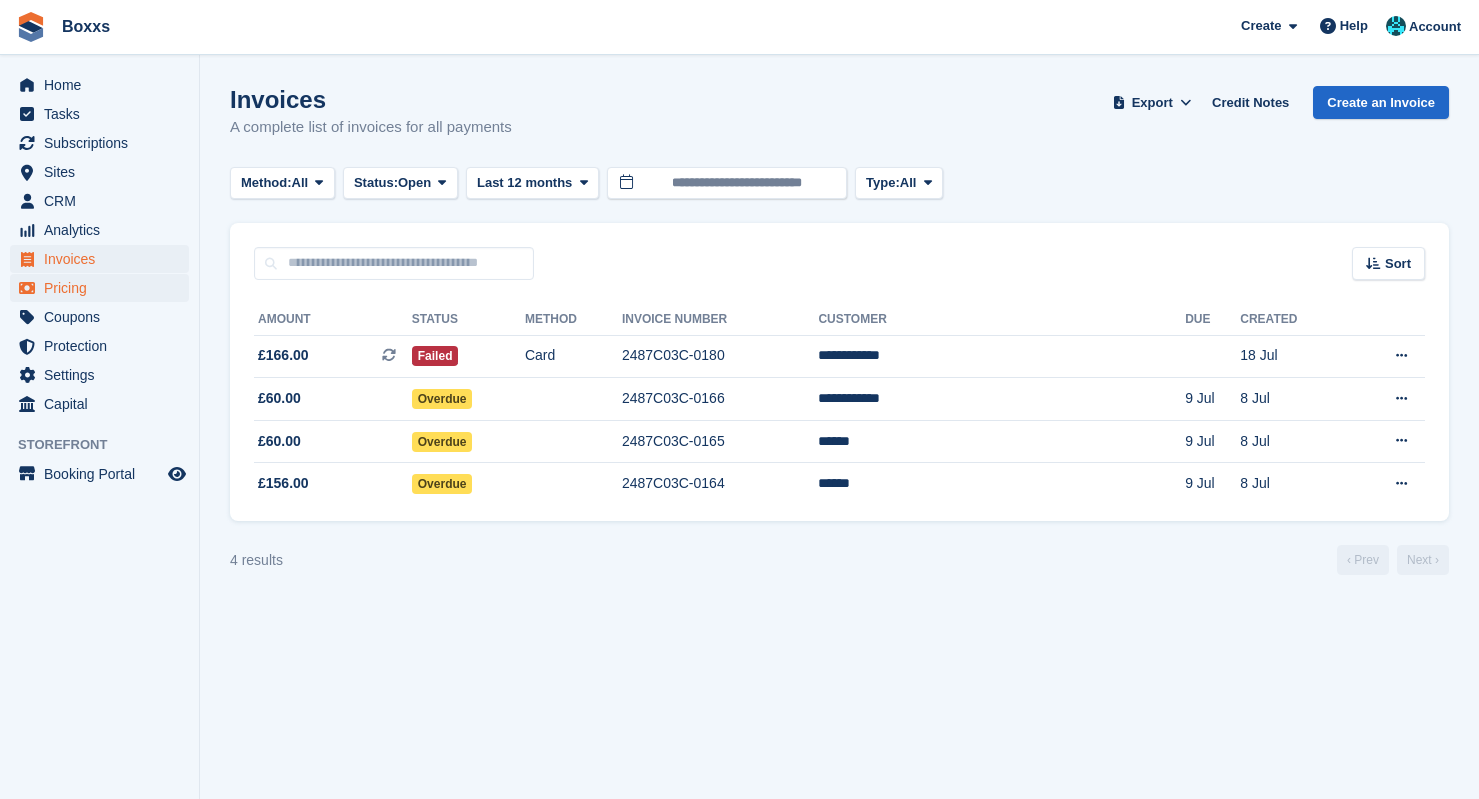 scroll, scrollTop: 0, scrollLeft: 0, axis: both 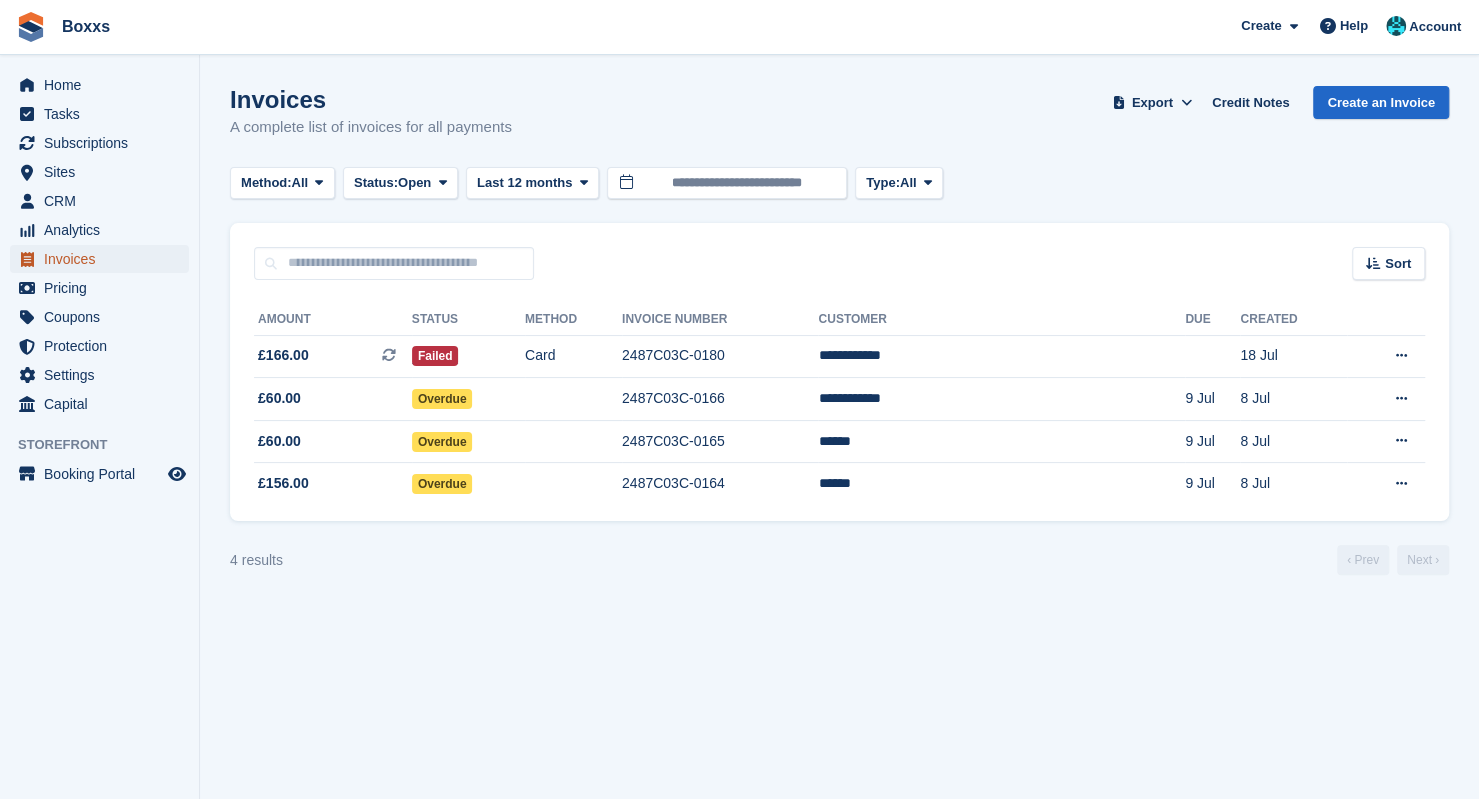 click on "Invoices" at bounding box center (104, 259) 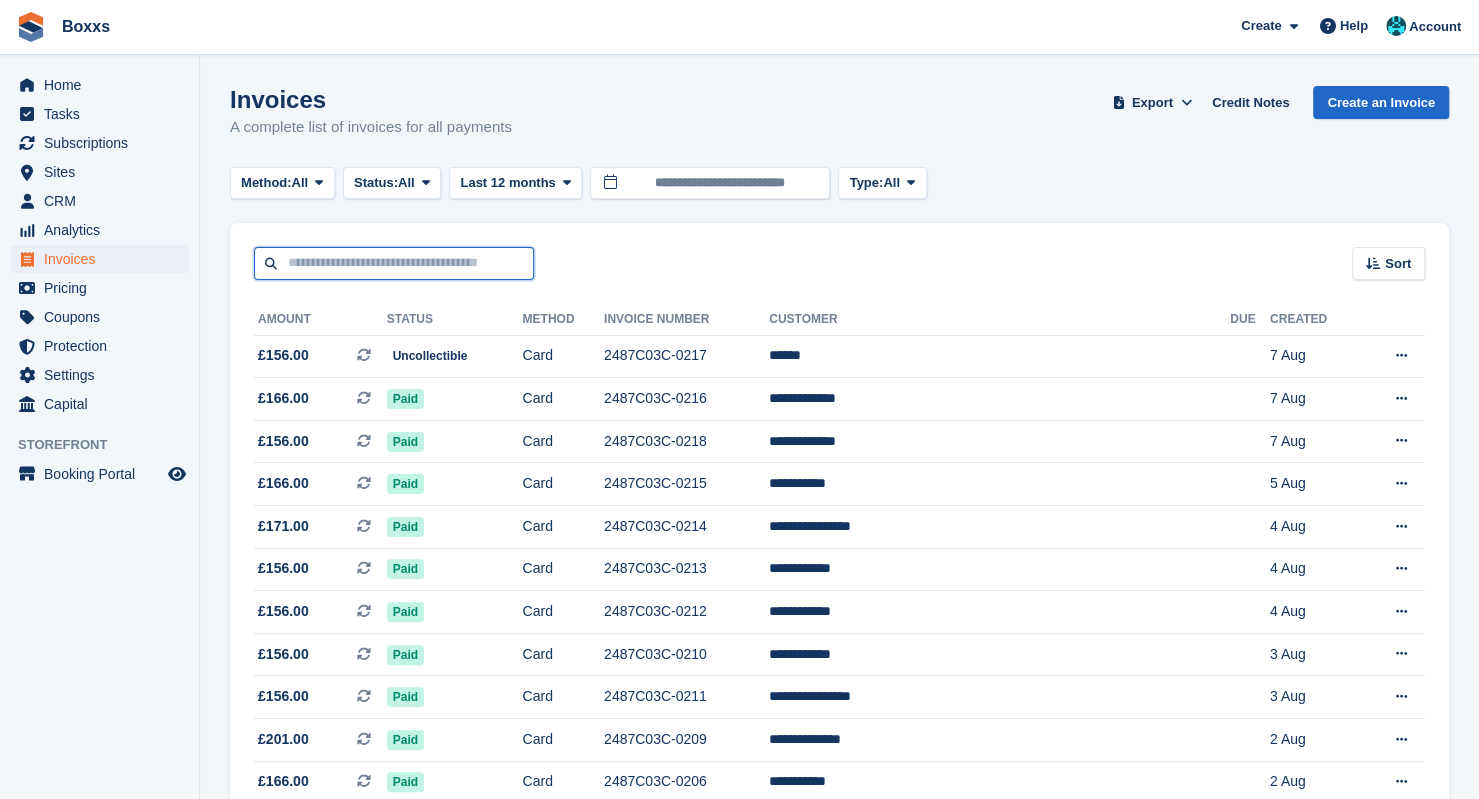 click at bounding box center [394, 263] 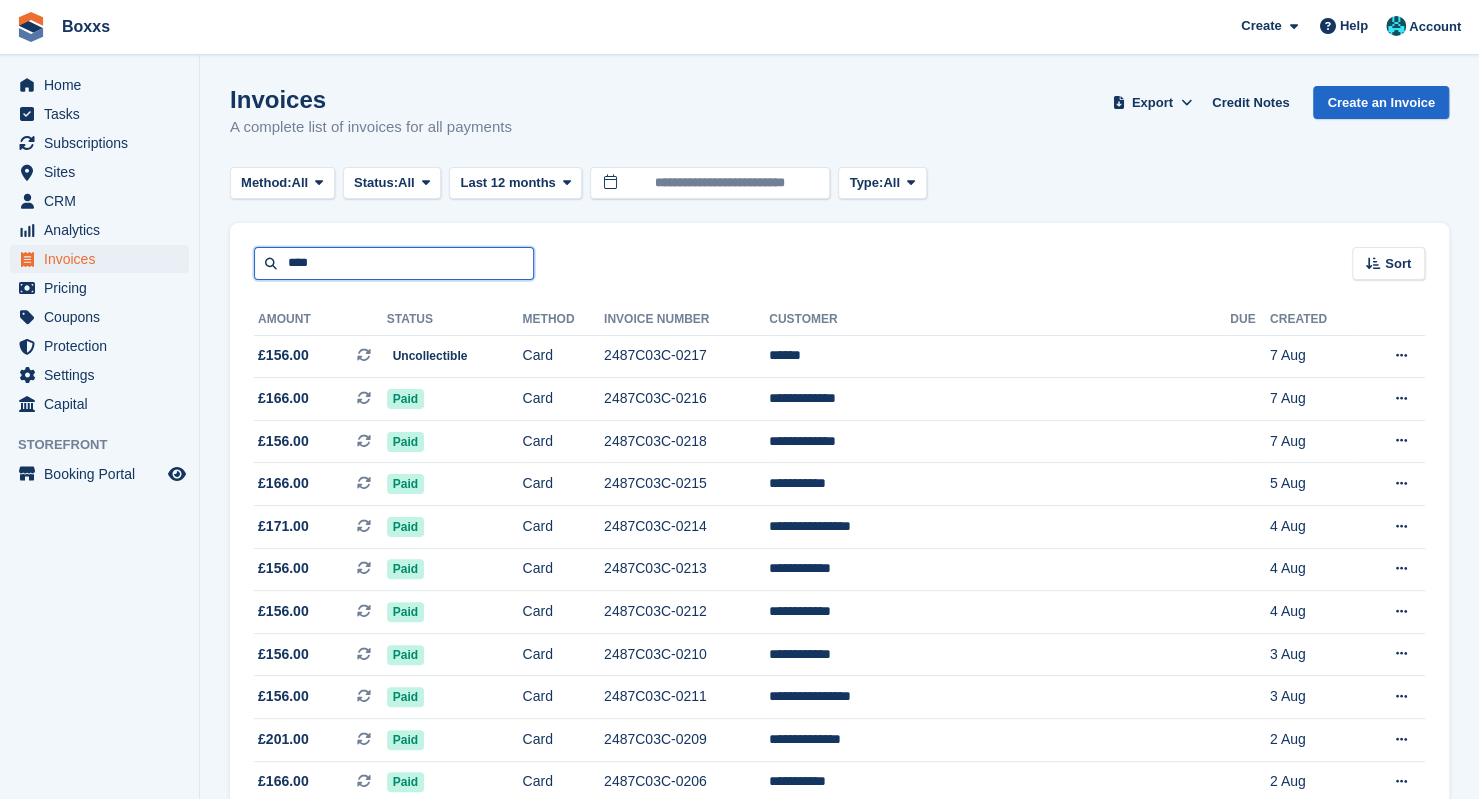 type on "****" 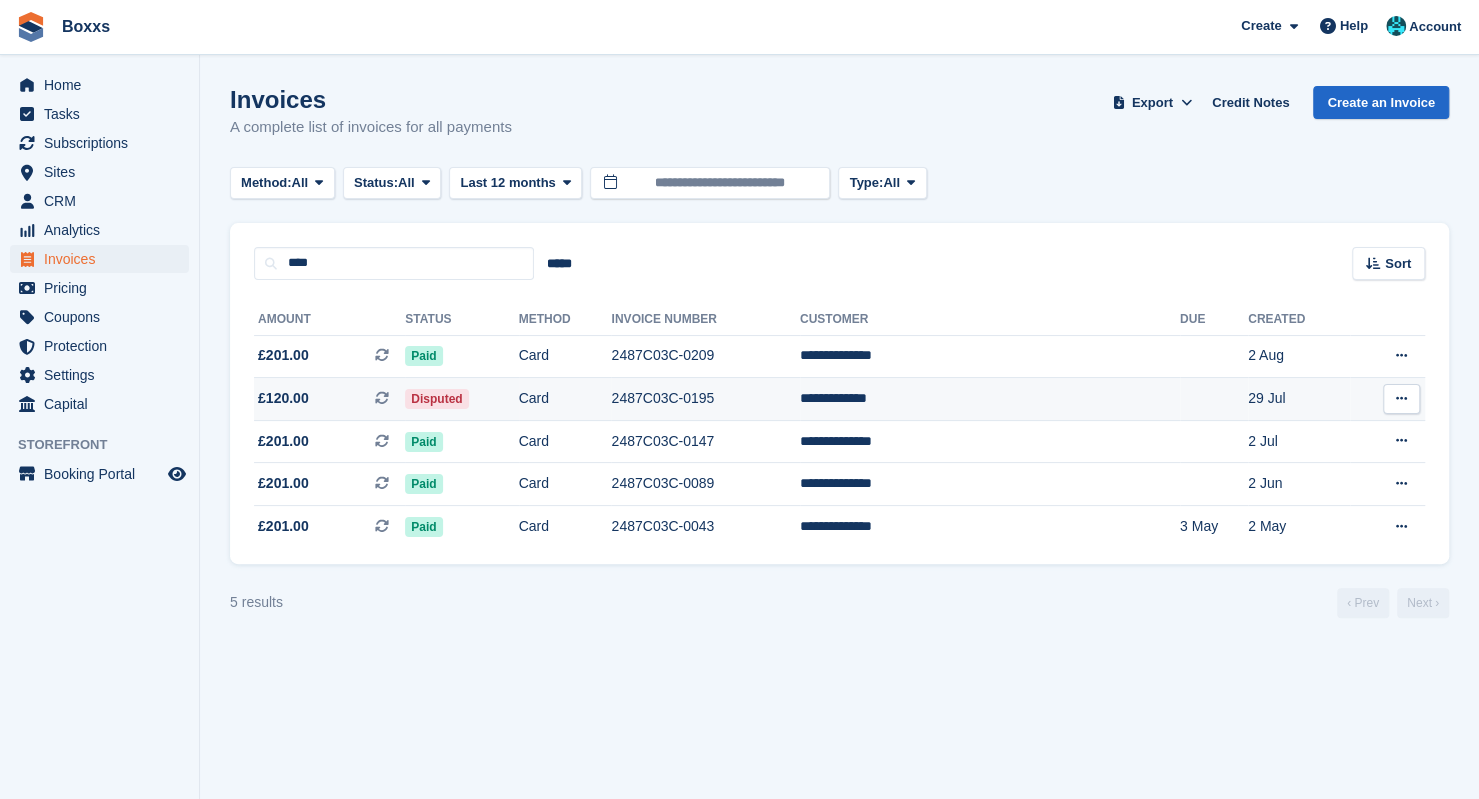 click on "Disputed" at bounding box center (461, 399) 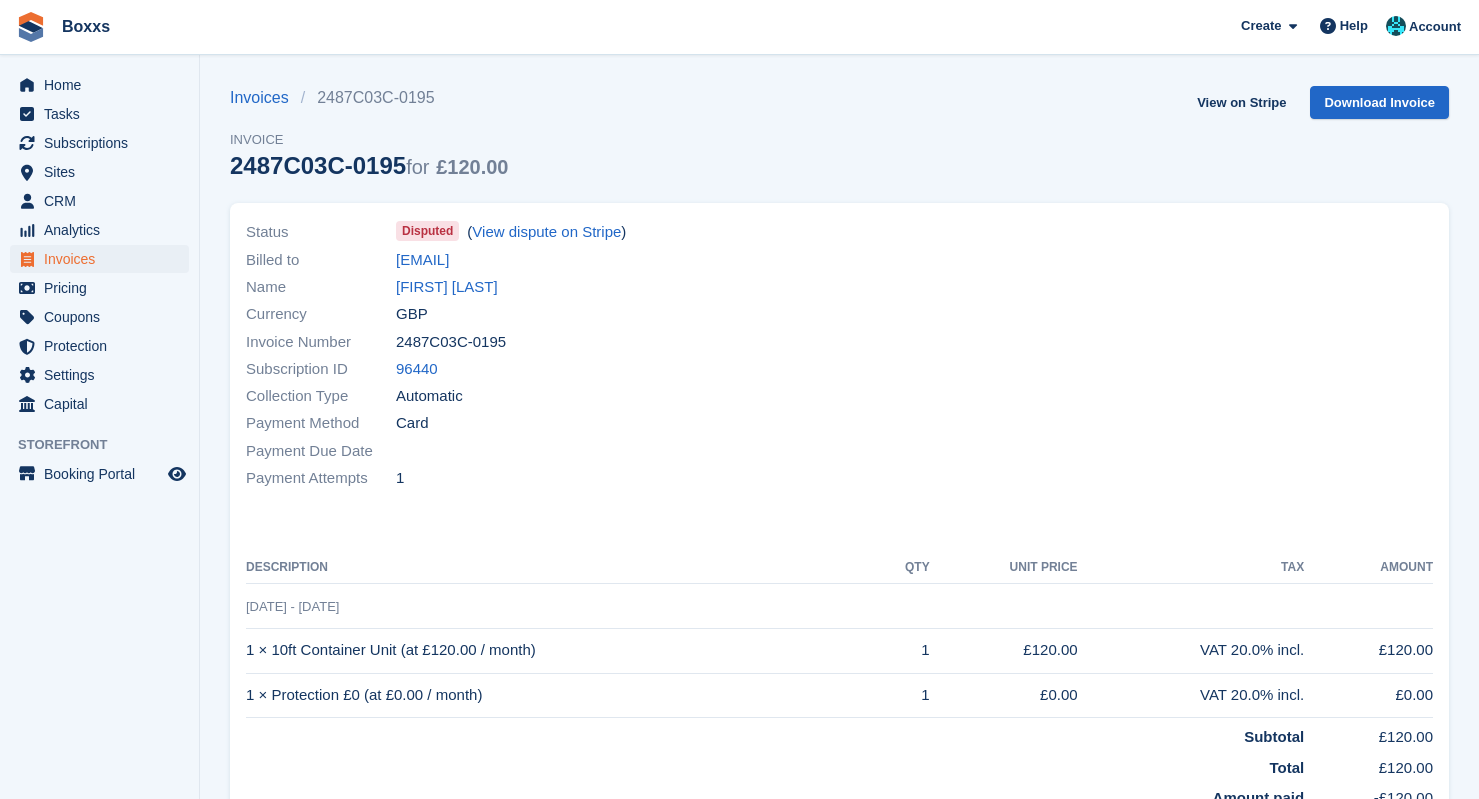 scroll, scrollTop: 0, scrollLeft: 0, axis: both 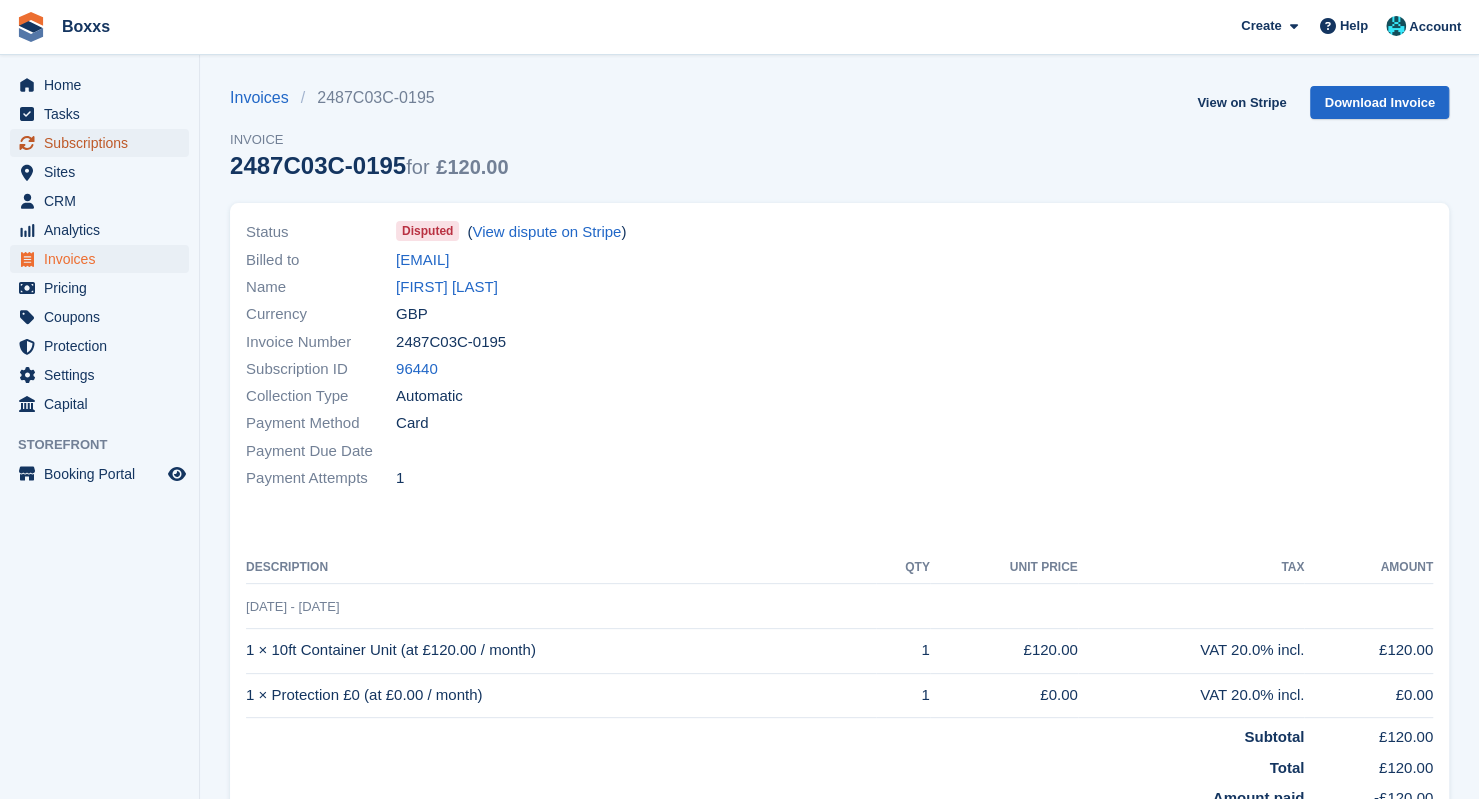 click on "Subscriptions" at bounding box center (104, 143) 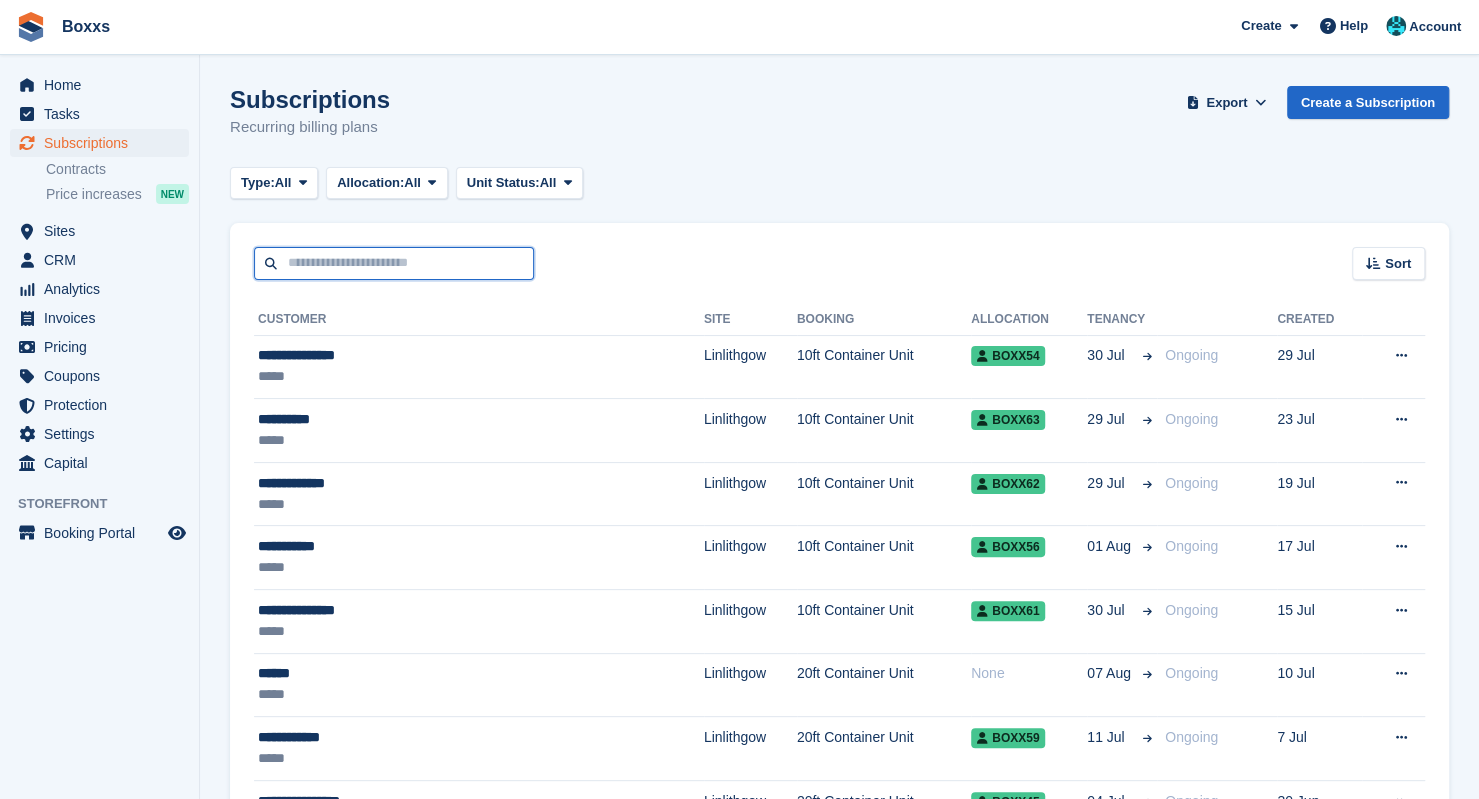 click at bounding box center [394, 263] 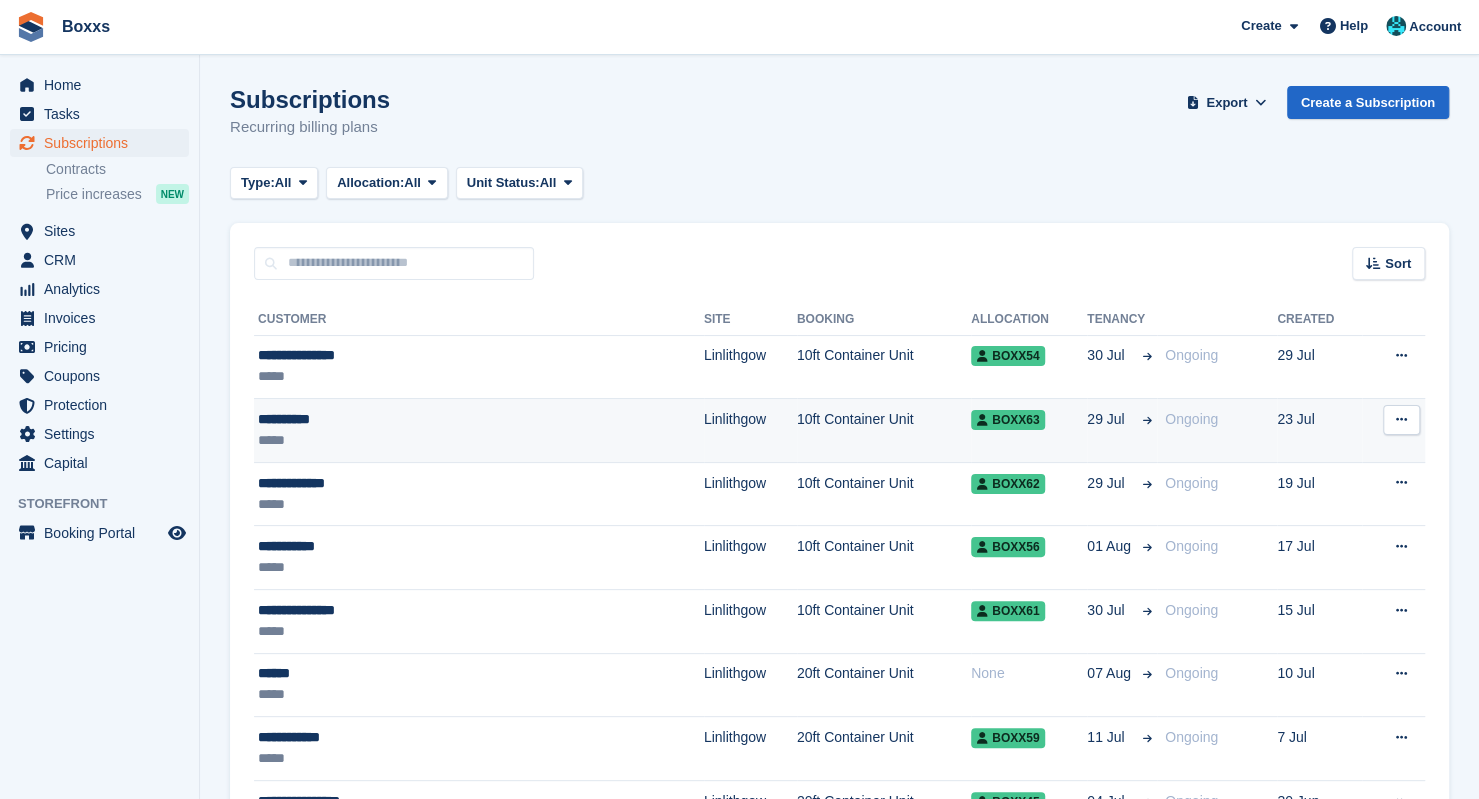 click on "**********" at bounding box center (479, 431) 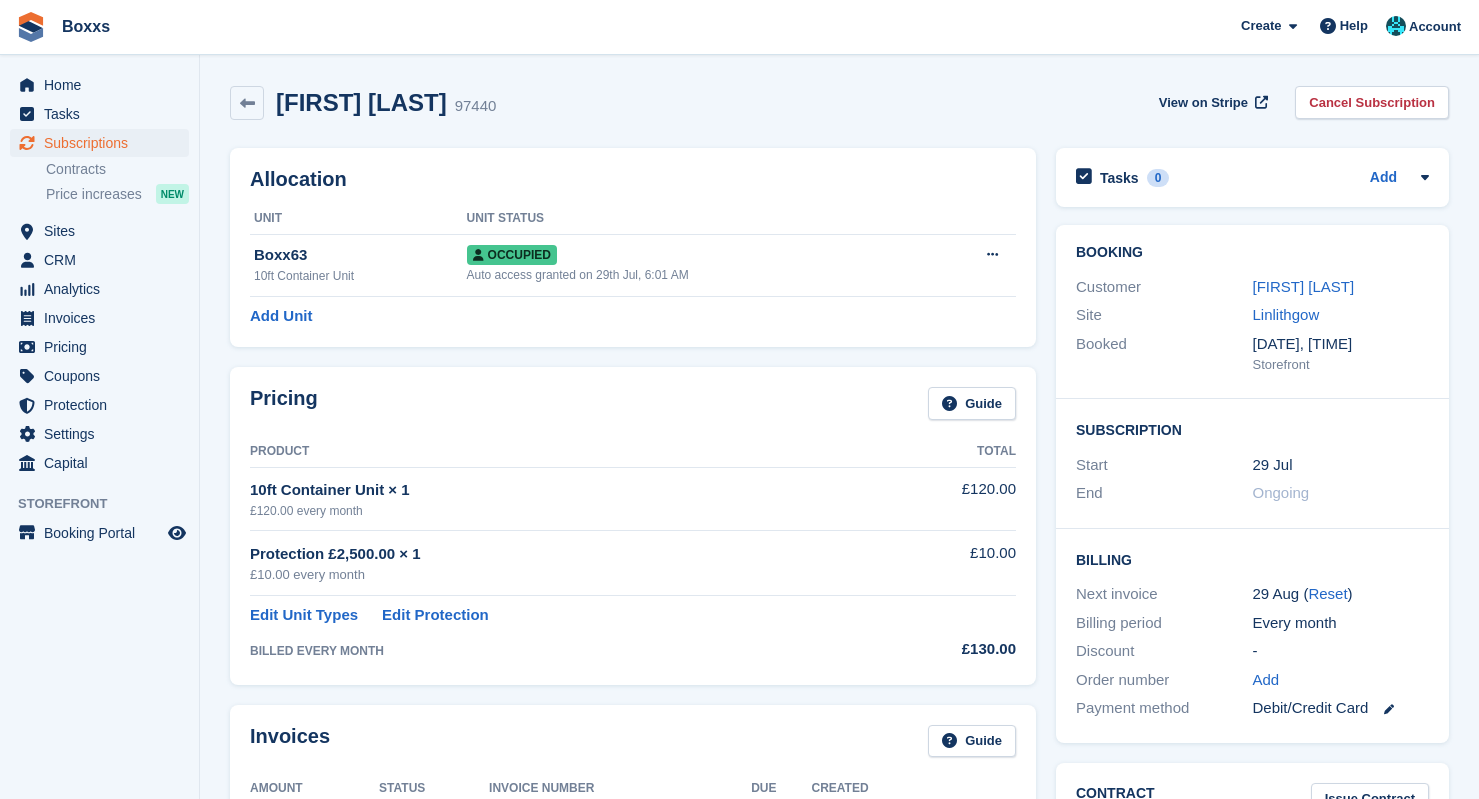 scroll, scrollTop: 0, scrollLeft: 0, axis: both 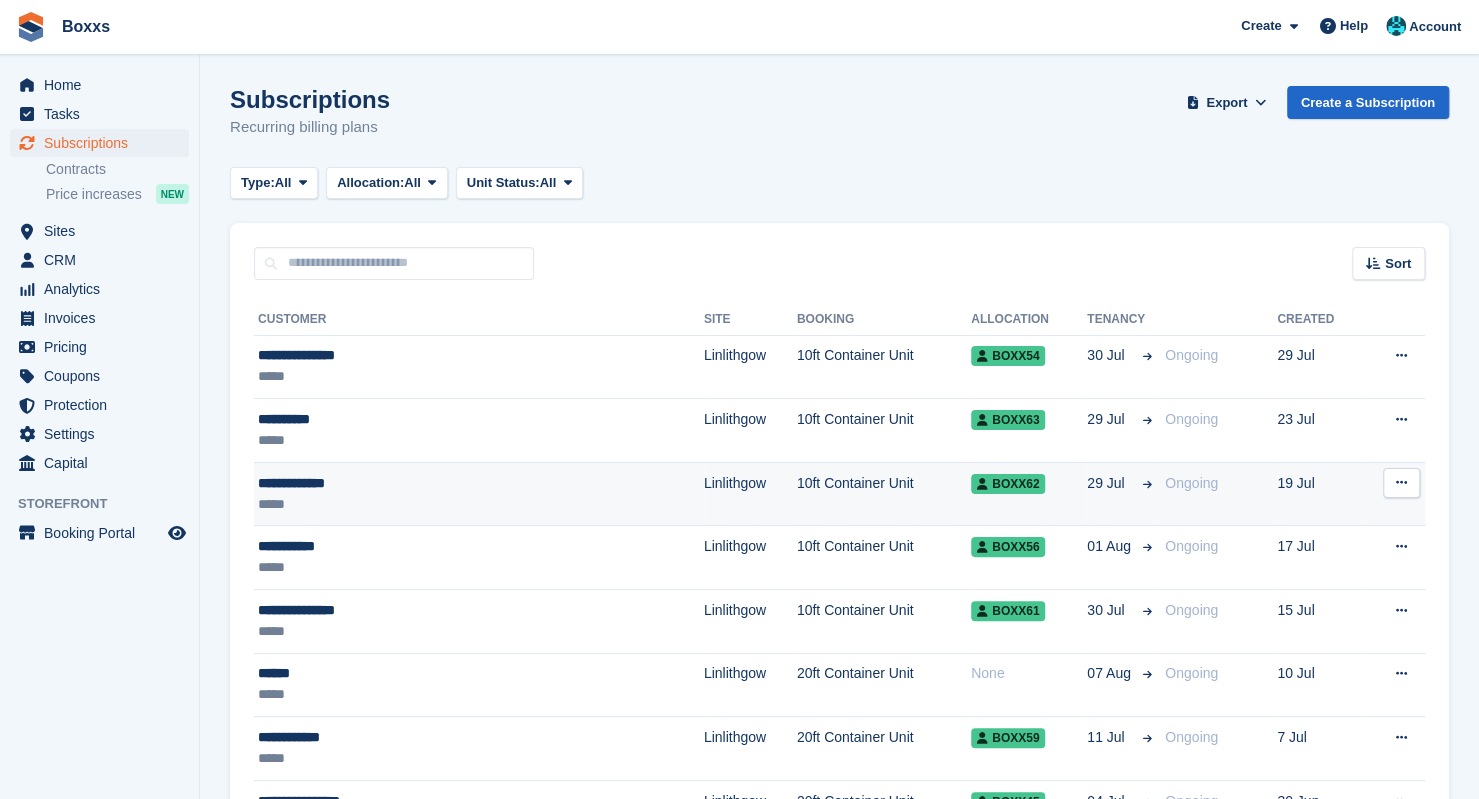 click on "**********" at bounding box center (406, 483) 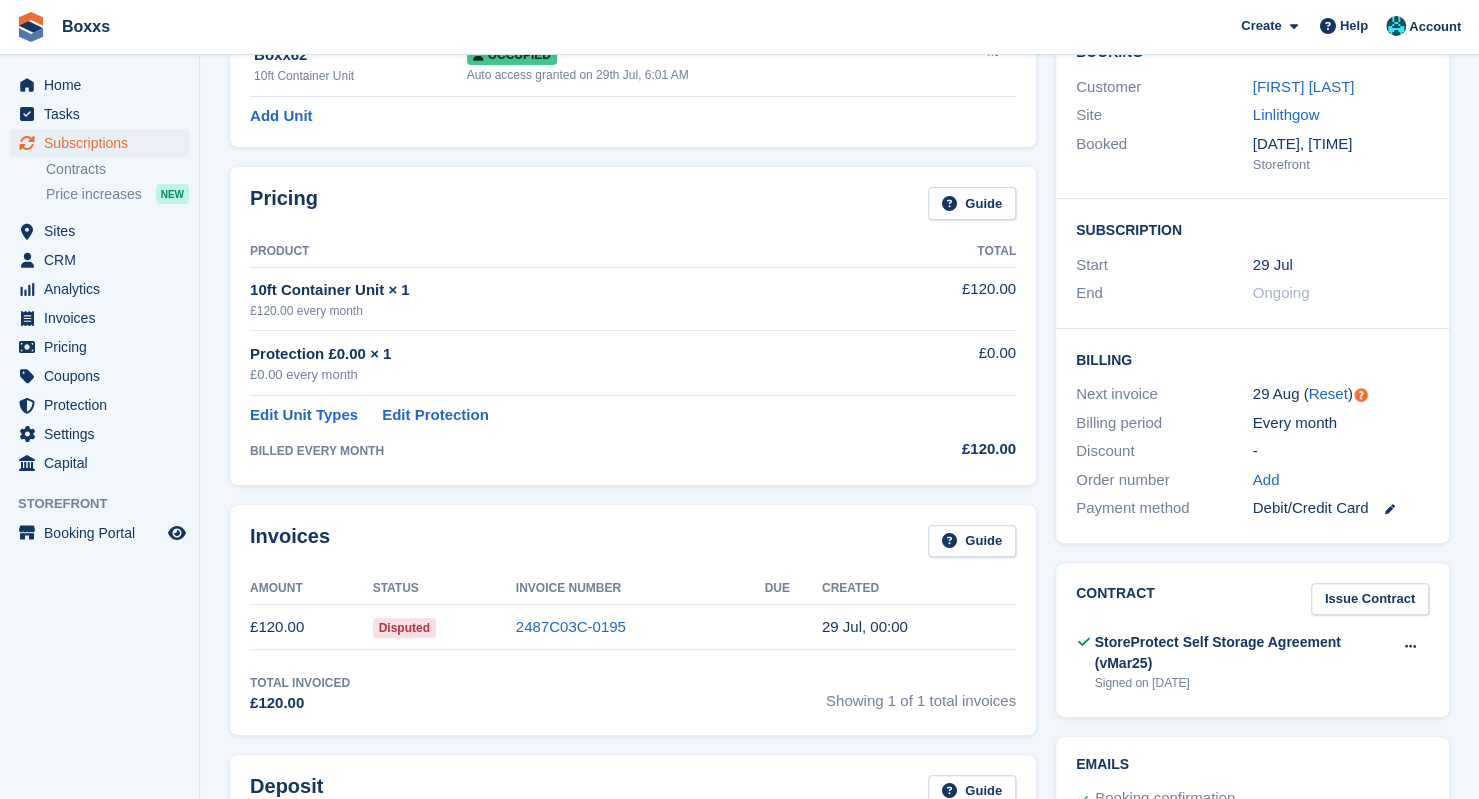 scroll, scrollTop: 0, scrollLeft: 0, axis: both 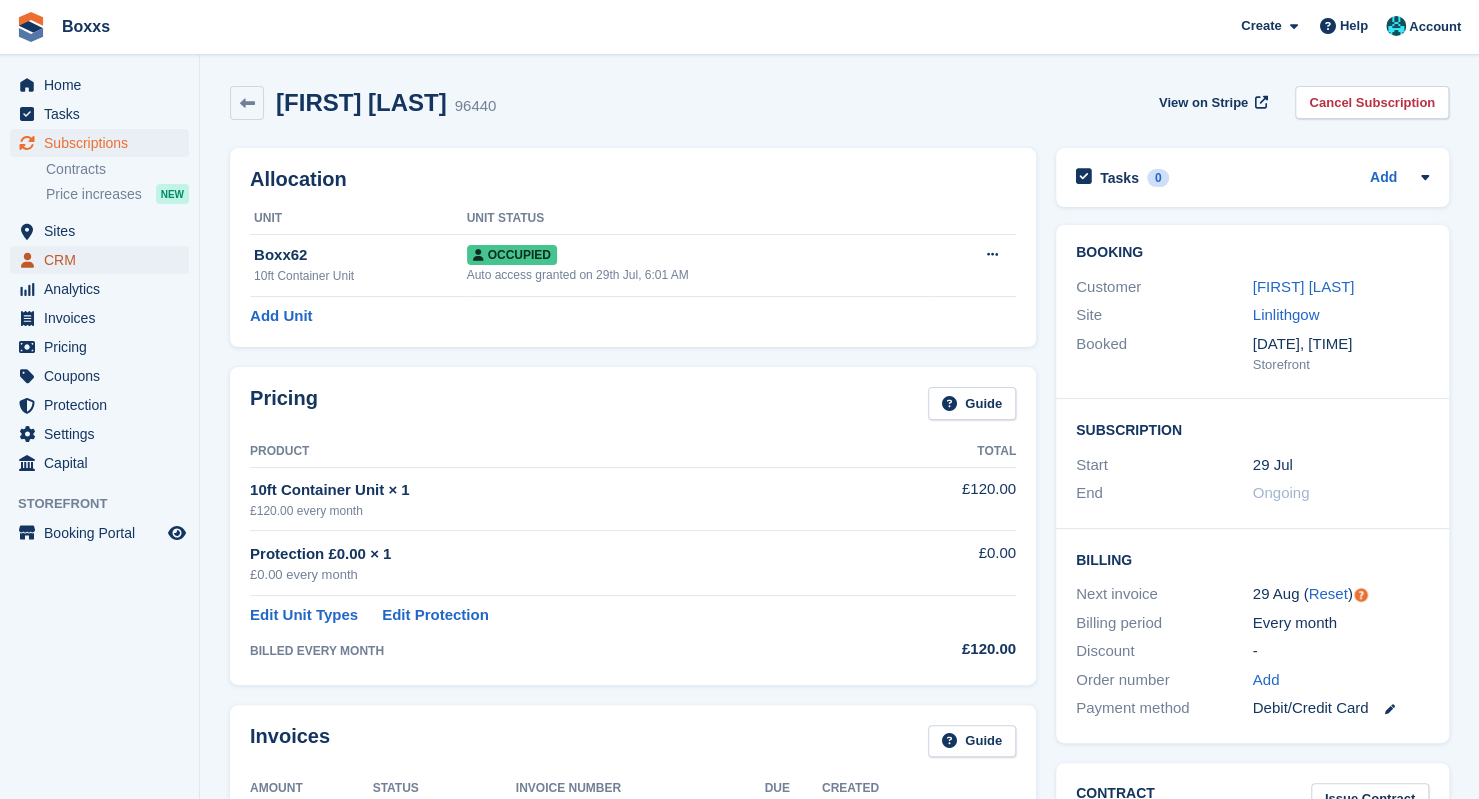 click on "CRM" at bounding box center [104, 260] 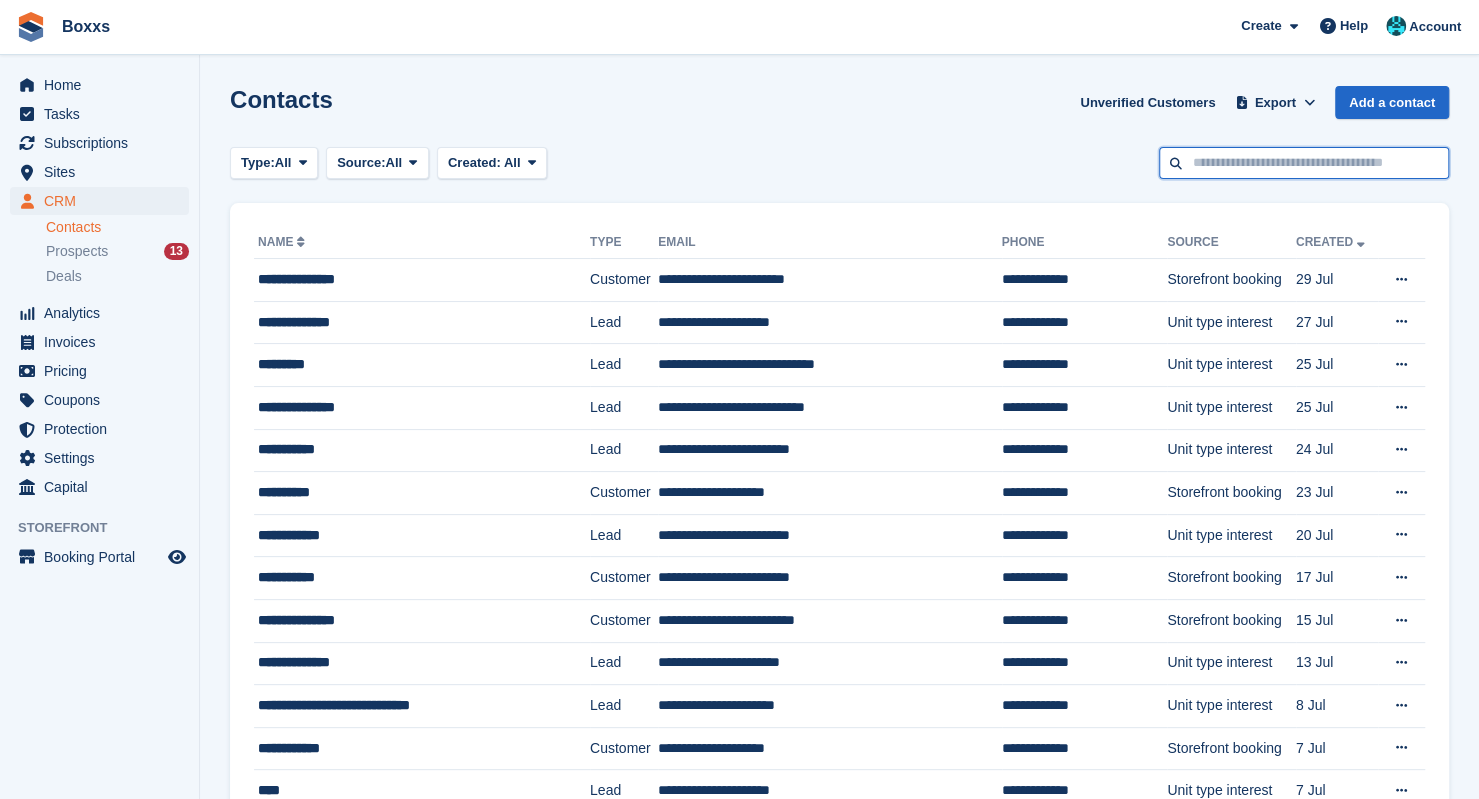 click at bounding box center [1304, 163] 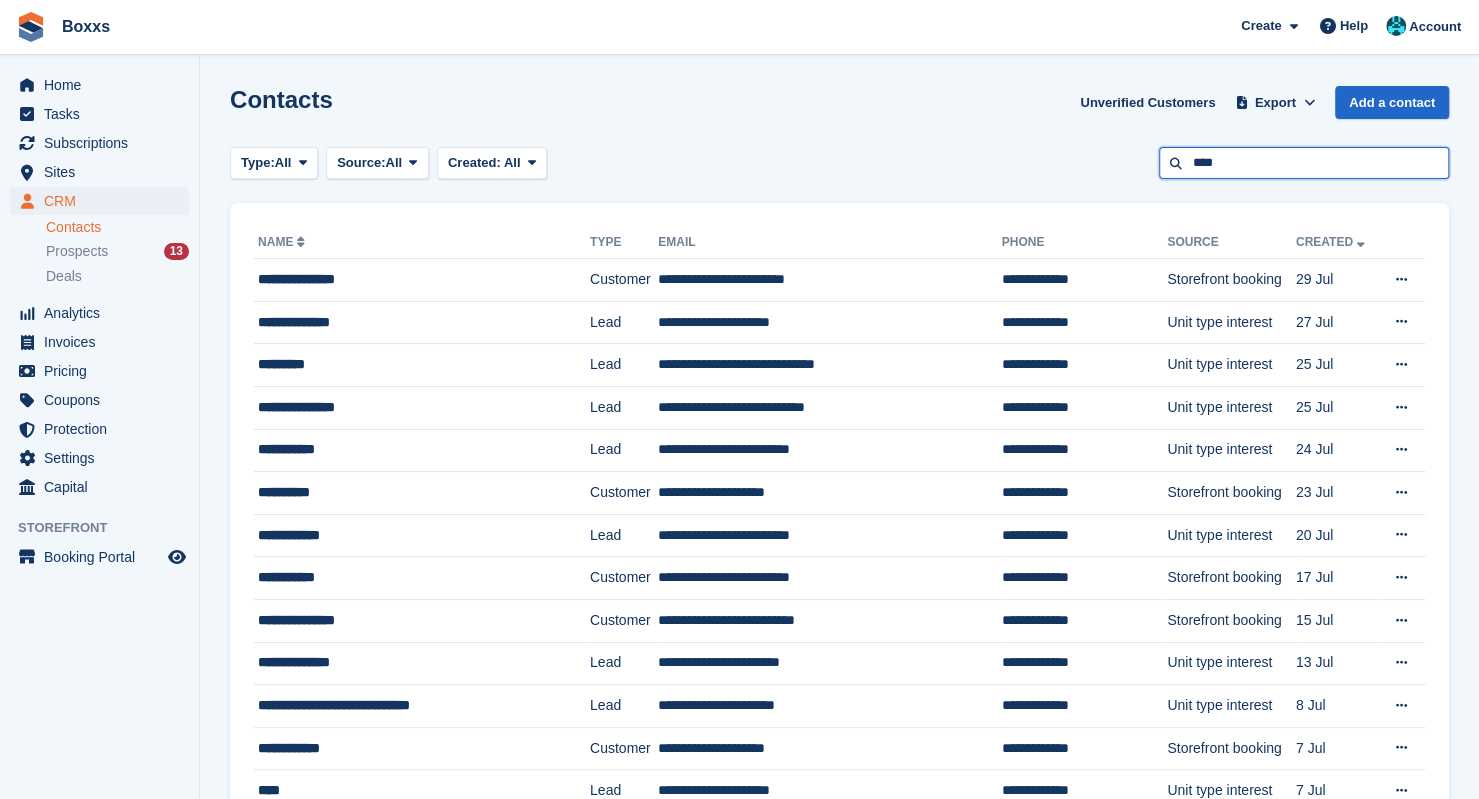type on "****" 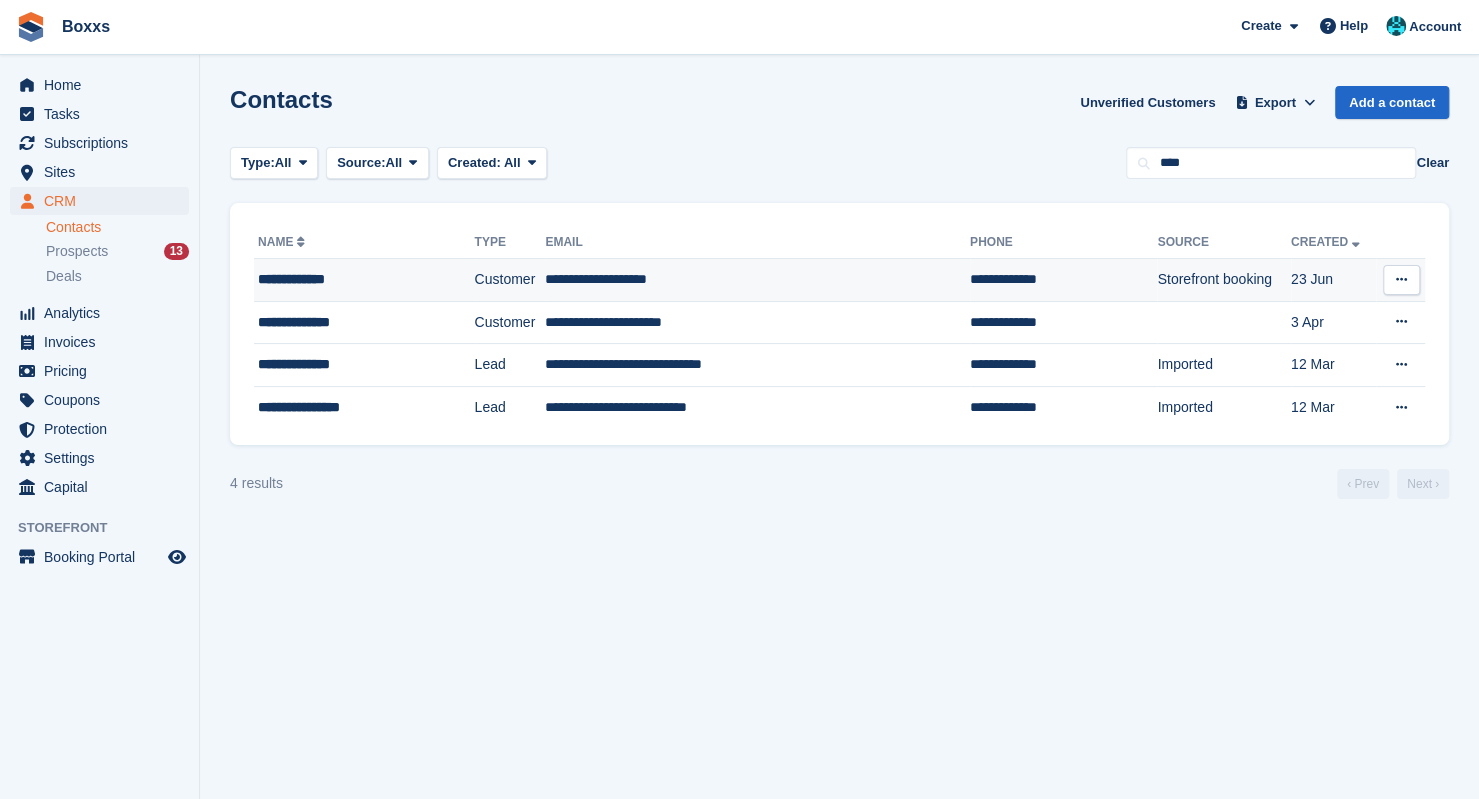 click on "**********" at bounding box center (757, 280) 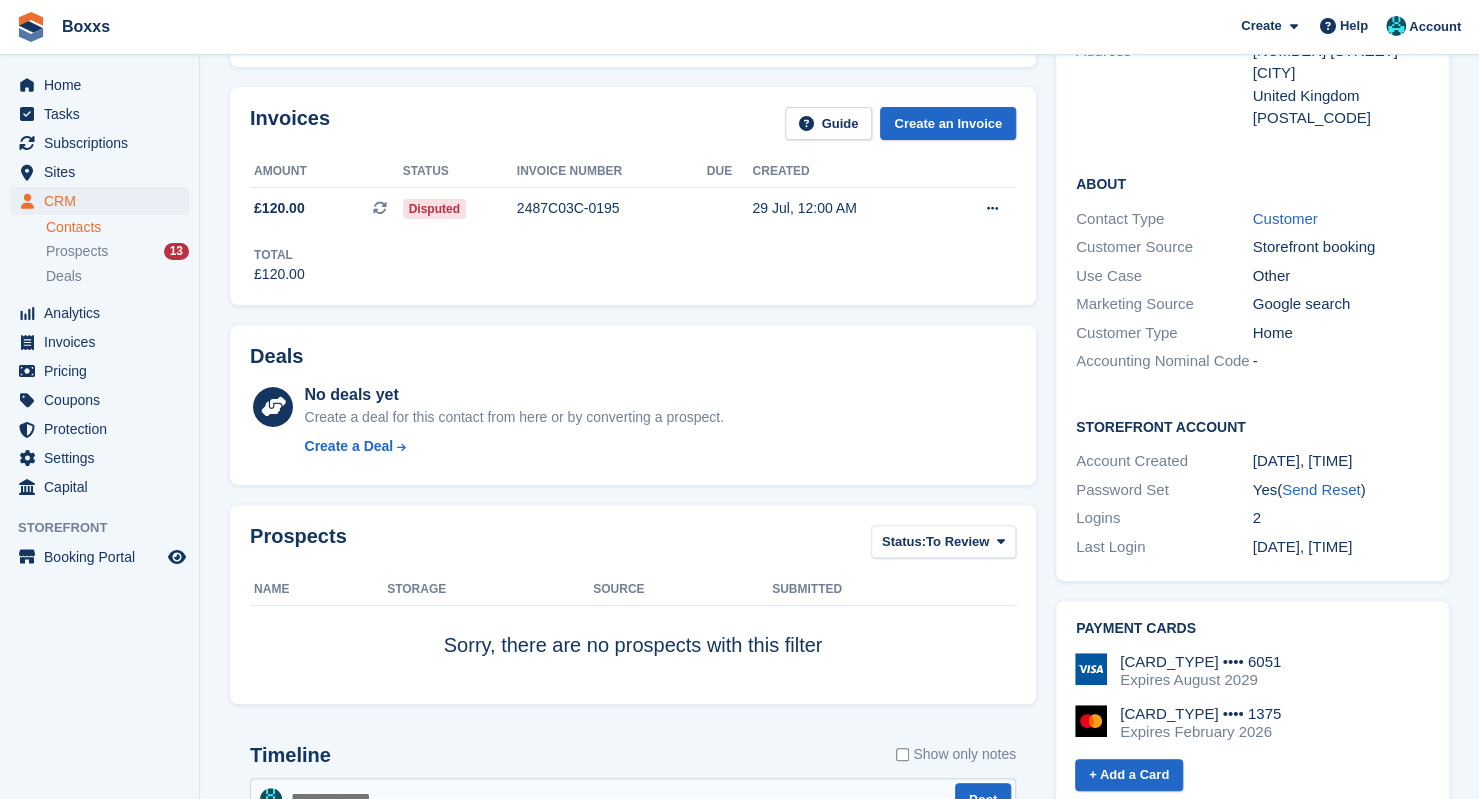 scroll, scrollTop: 300, scrollLeft: 0, axis: vertical 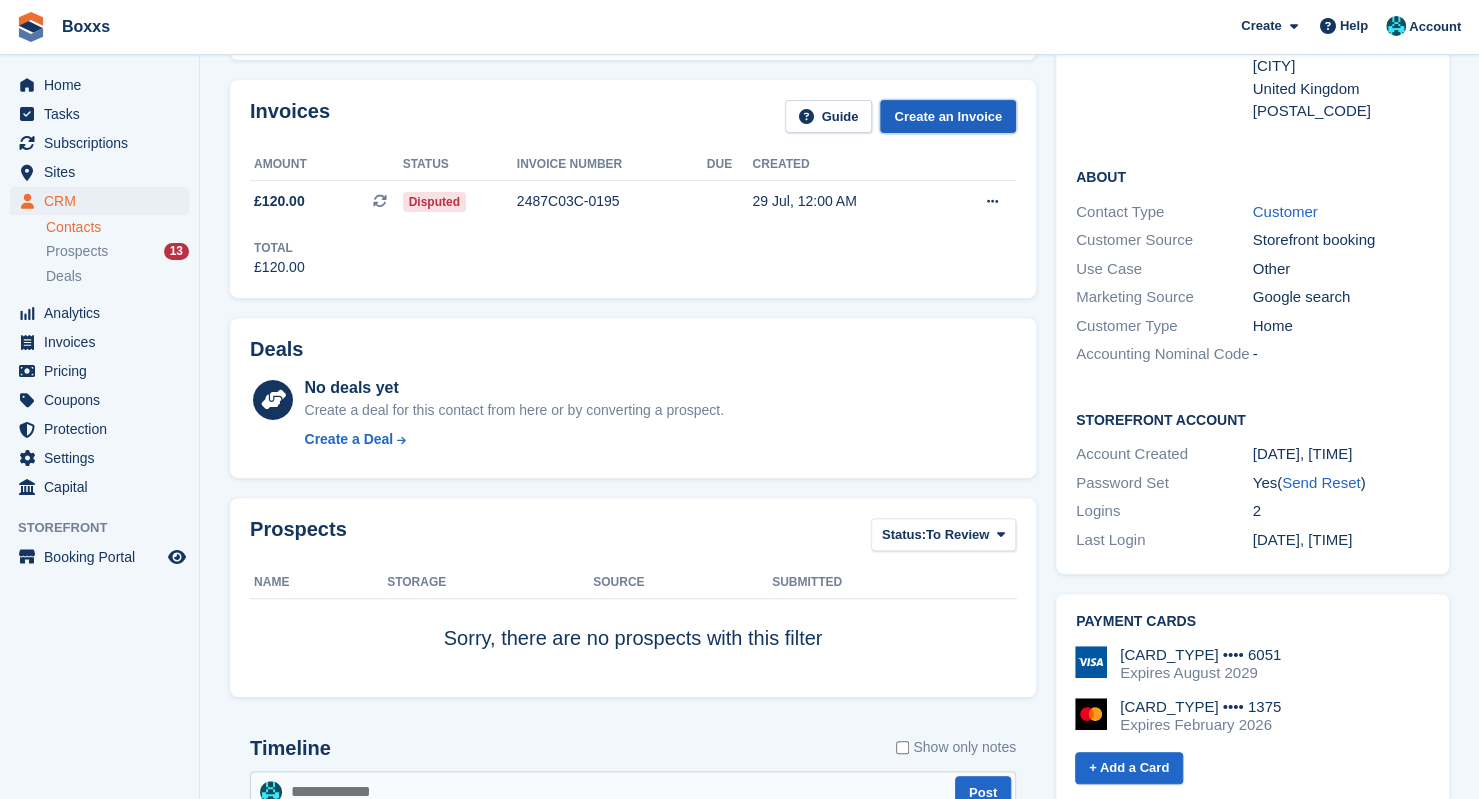 click on "Create an Invoice" at bounding box center [948, 116] 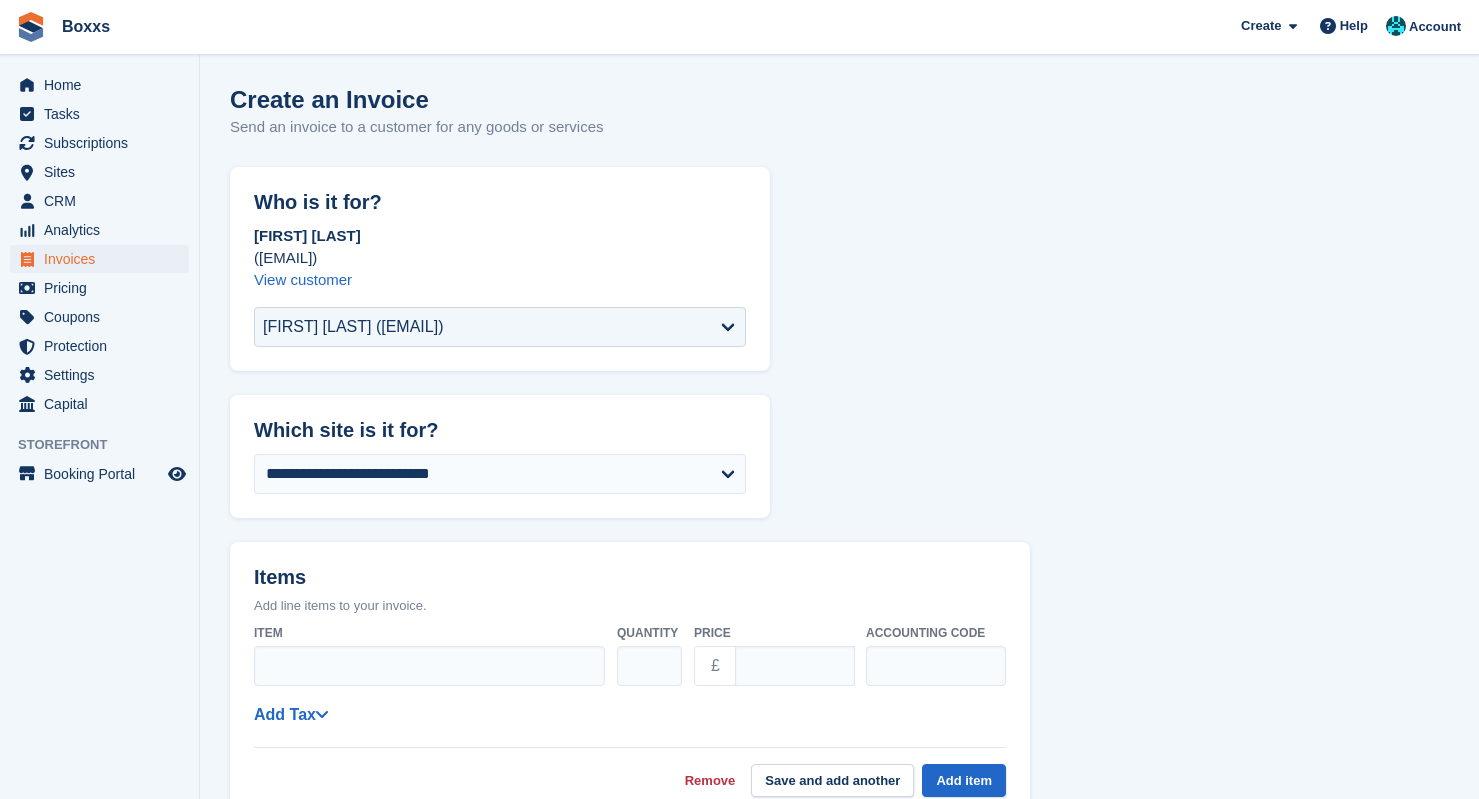 scroll, scrollTop: 0, scrollLeft: 0, axis: both 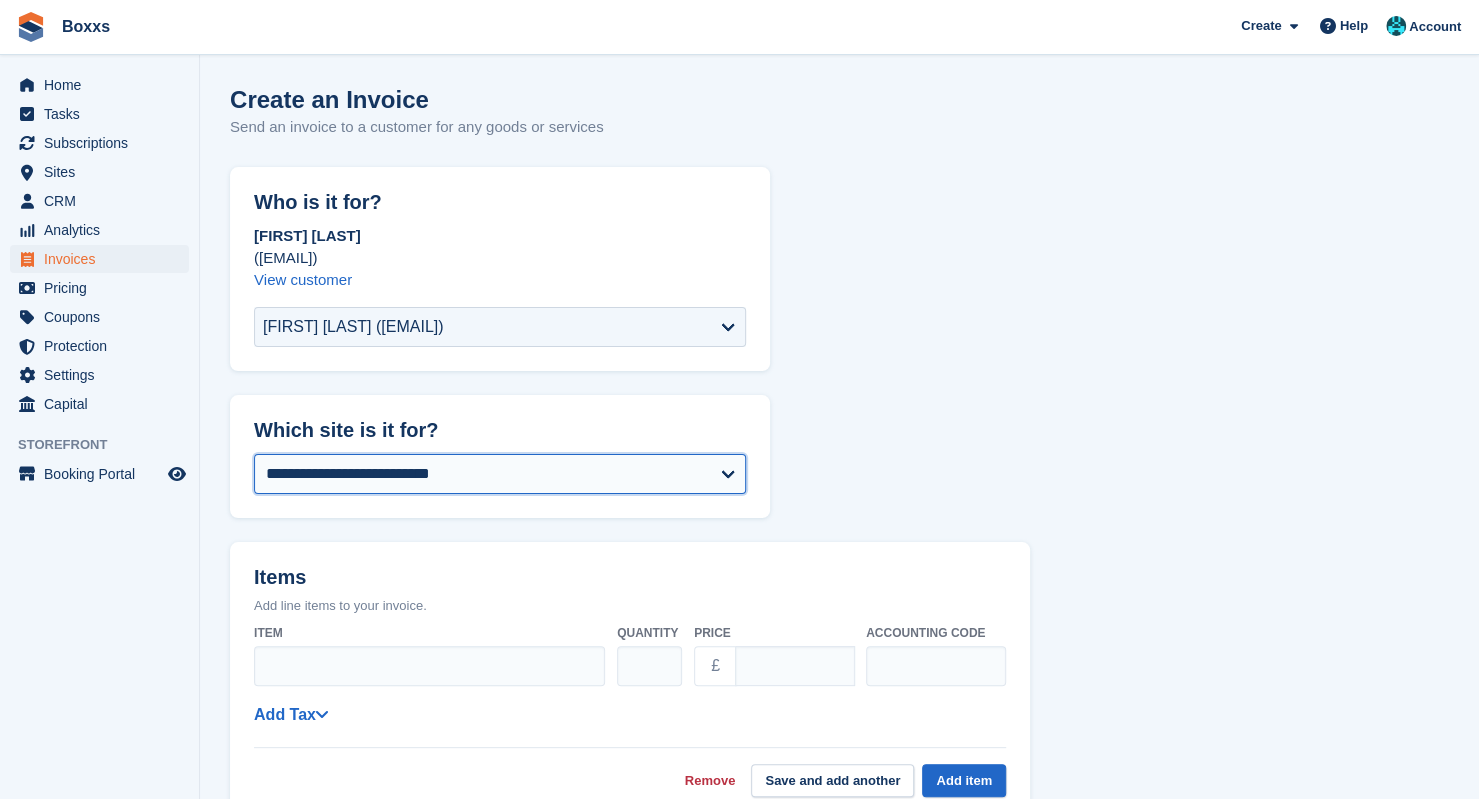 click on "**********" at bounding box center [500, 474] 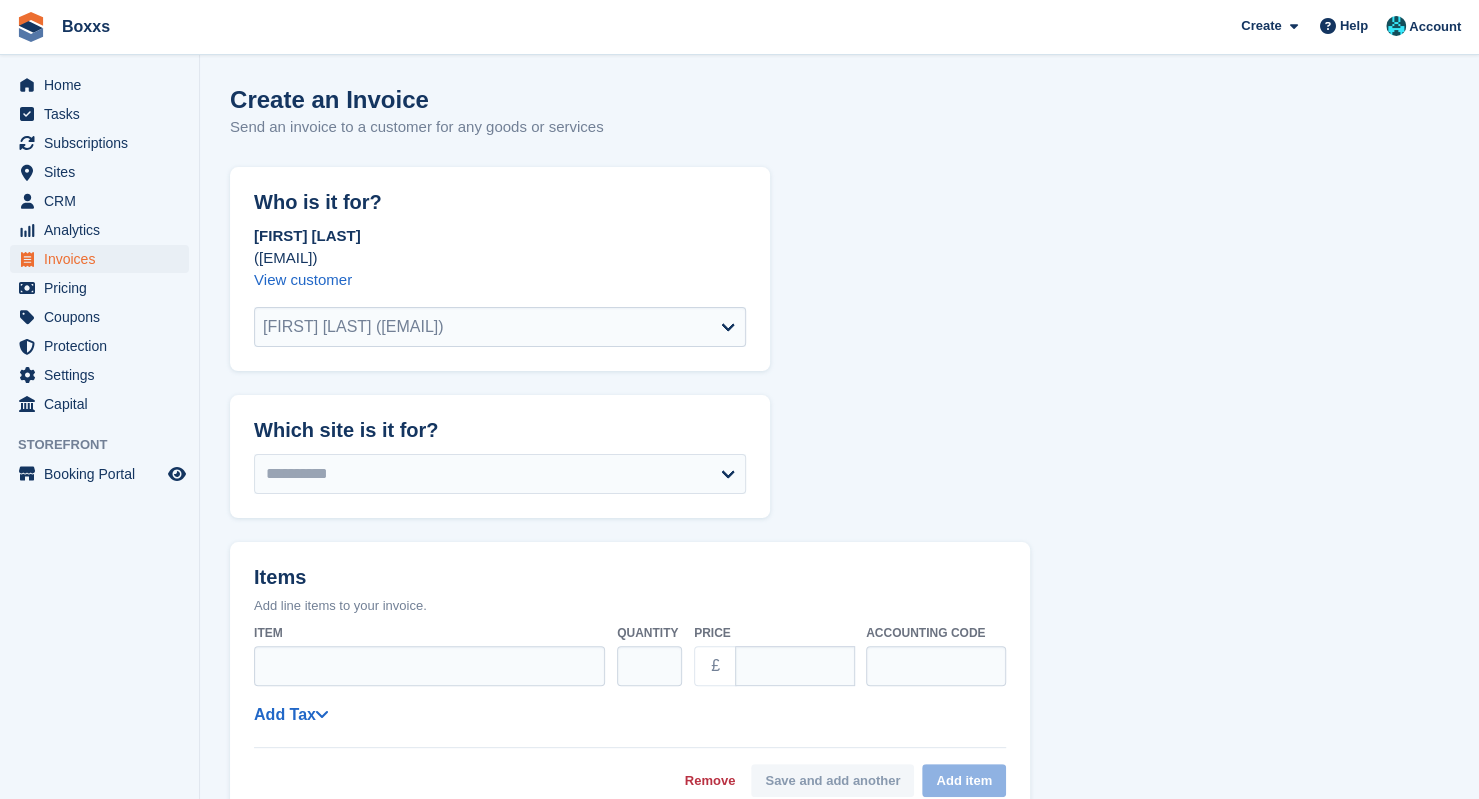 select on "******" 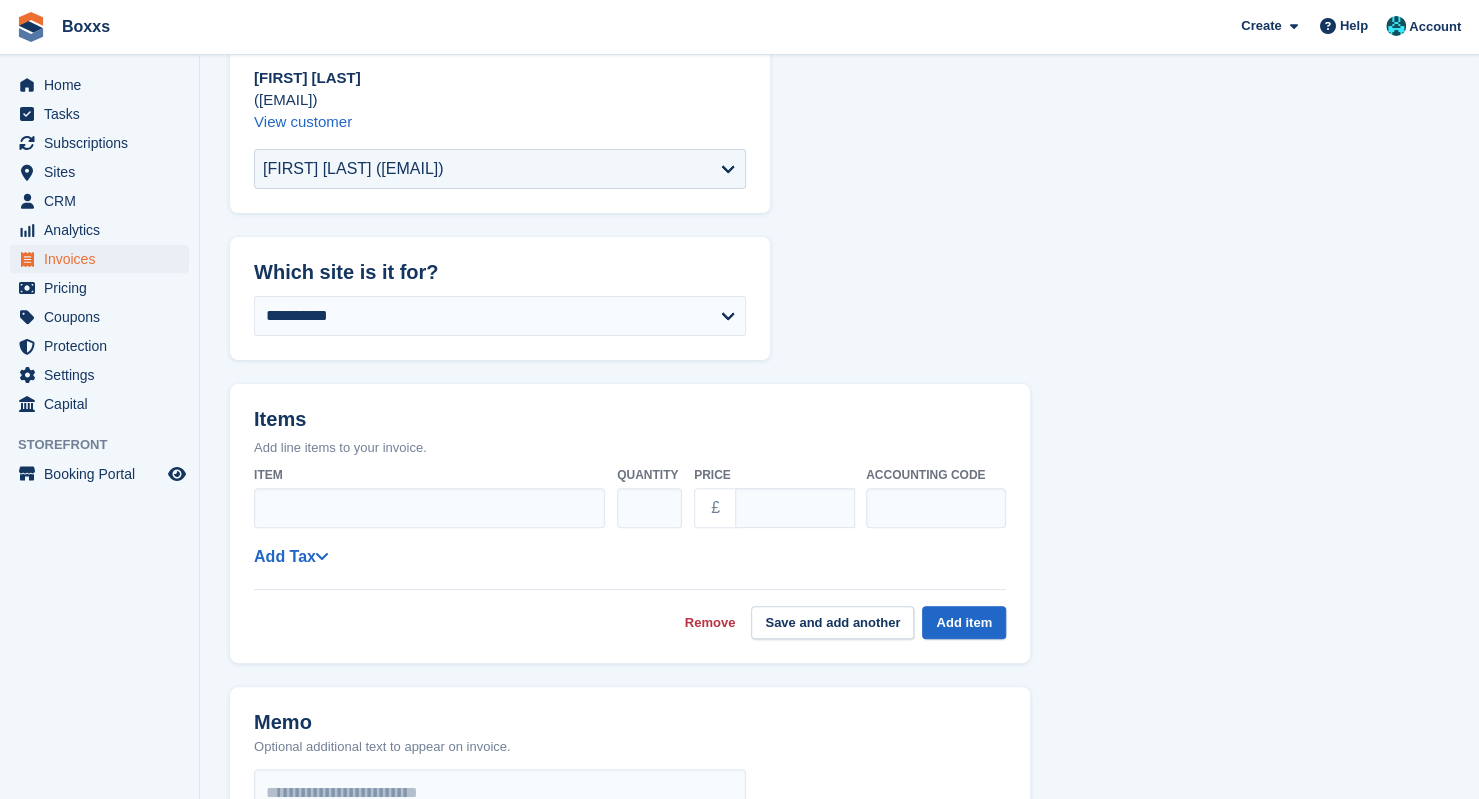 scroll, scrollTop: 200, scrollLeft: 0, axis: vertical 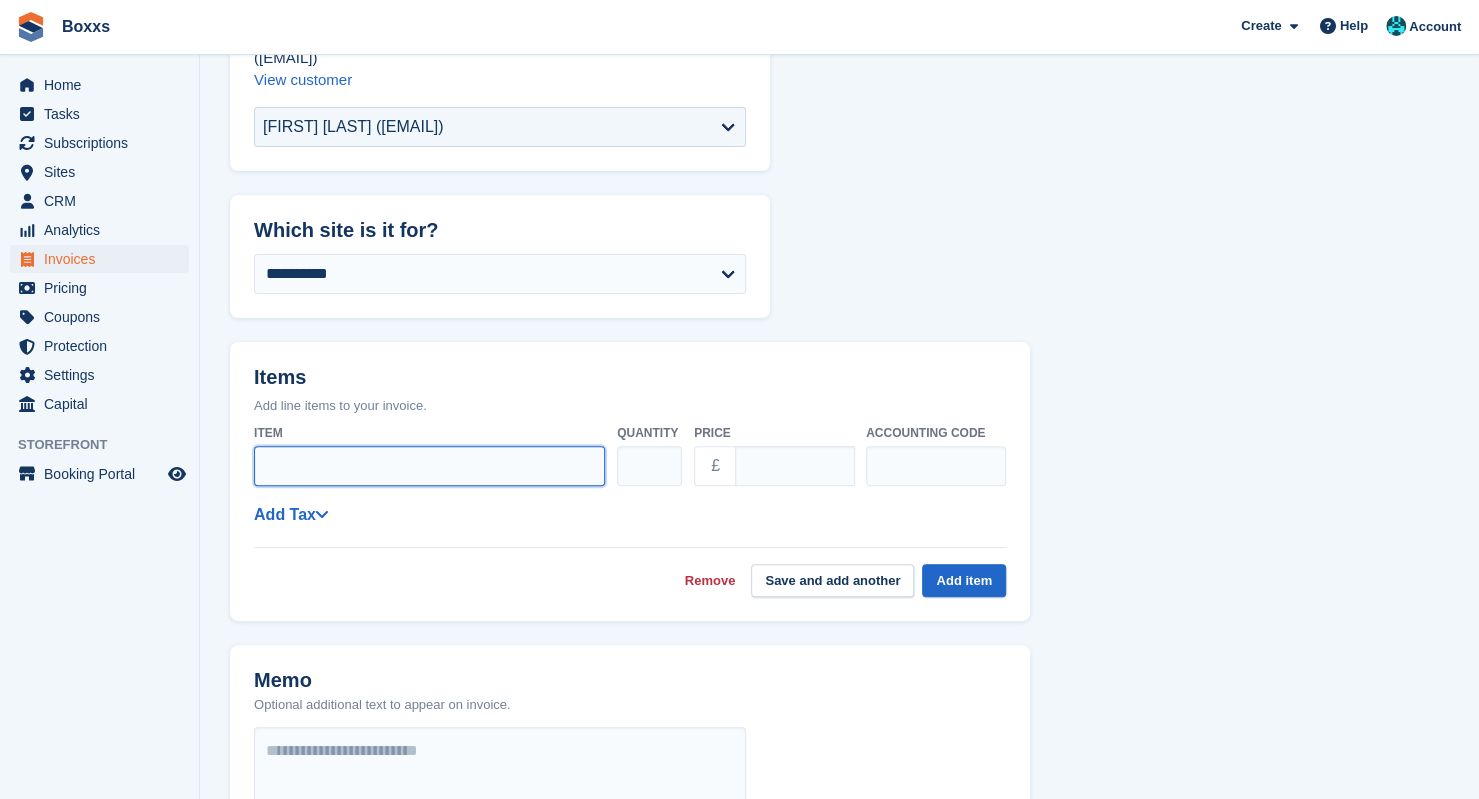 click on "Item" at bounding box center (429, 466) 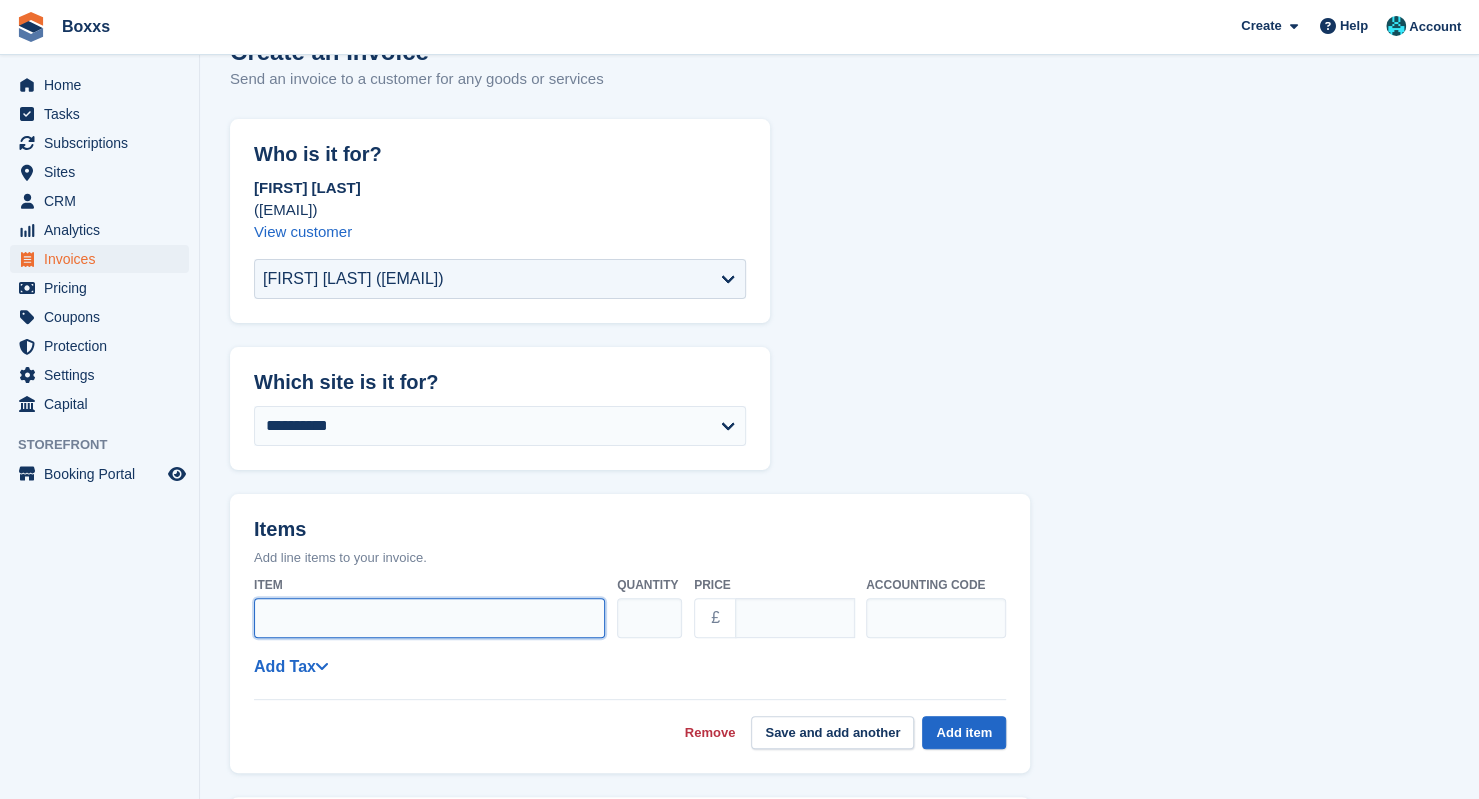 scroll, scrollTop: 0, scrollLeft: 0, axis: both 